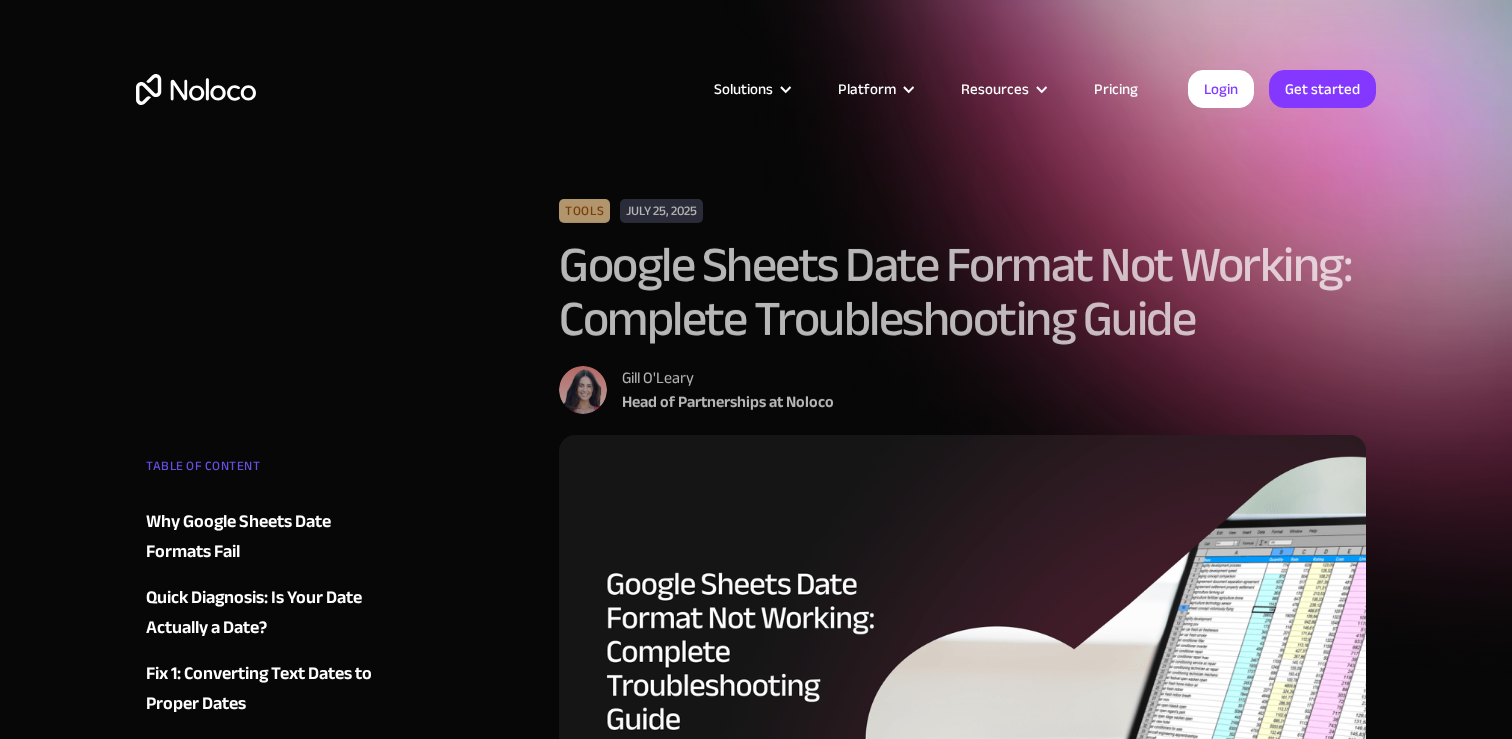 scroll, scrollTop: 0, scrollLeft: 0, axis: both 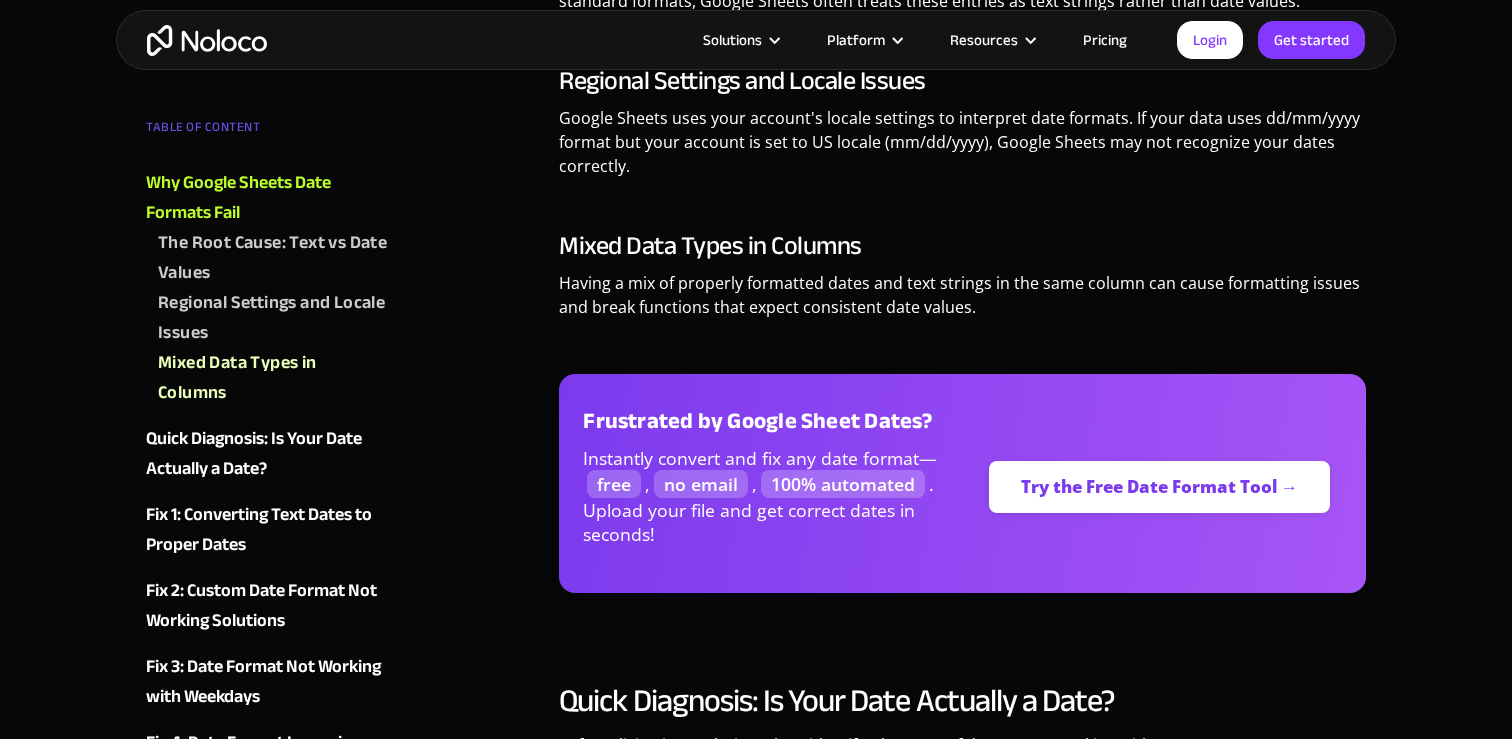 click on "Instantly convert and fix any date format— free ,
no email ,
100% automated .
Upload your file and get correct dates in seconds!" at bounding box center (768, 503) 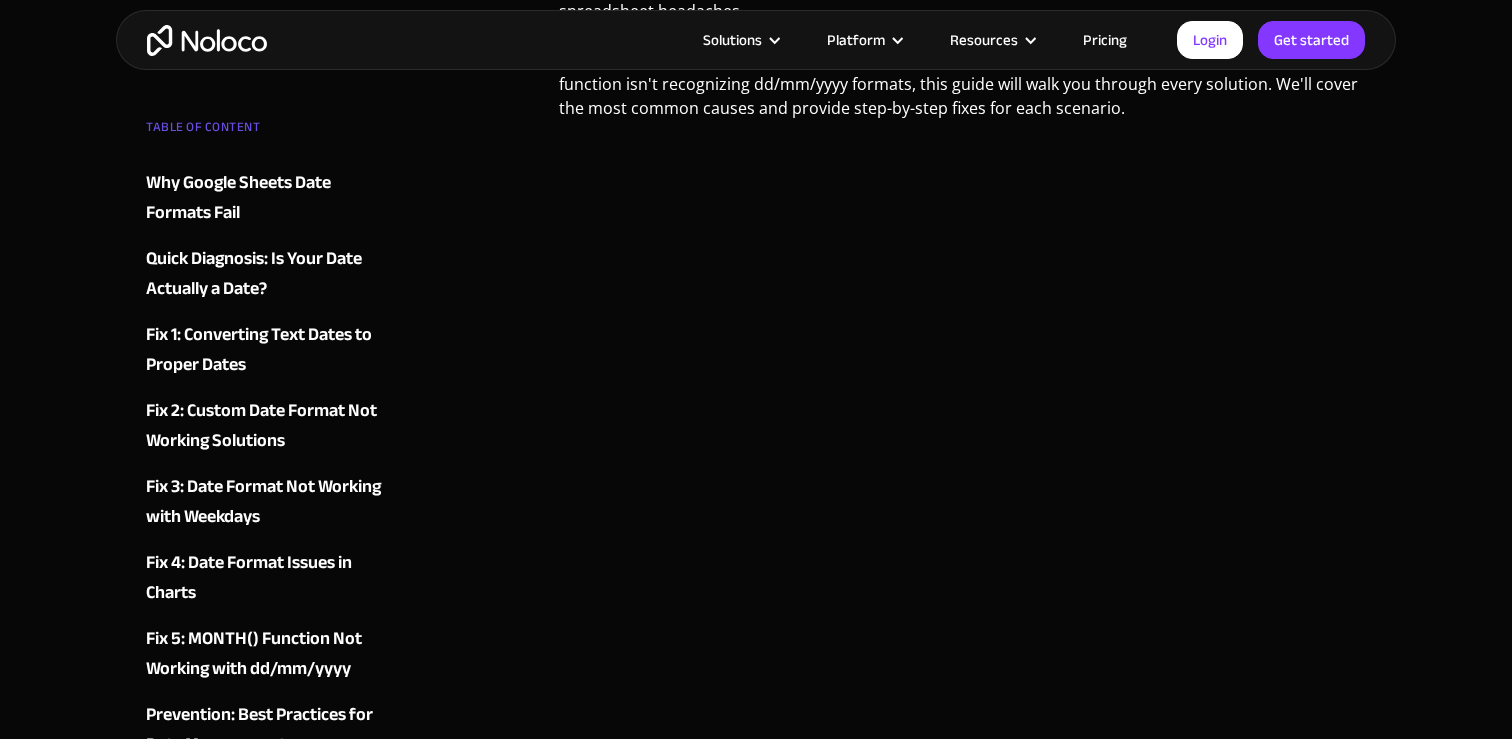 scroll, scrollTop: 905, scrollLeft: 0, axis: vertical 